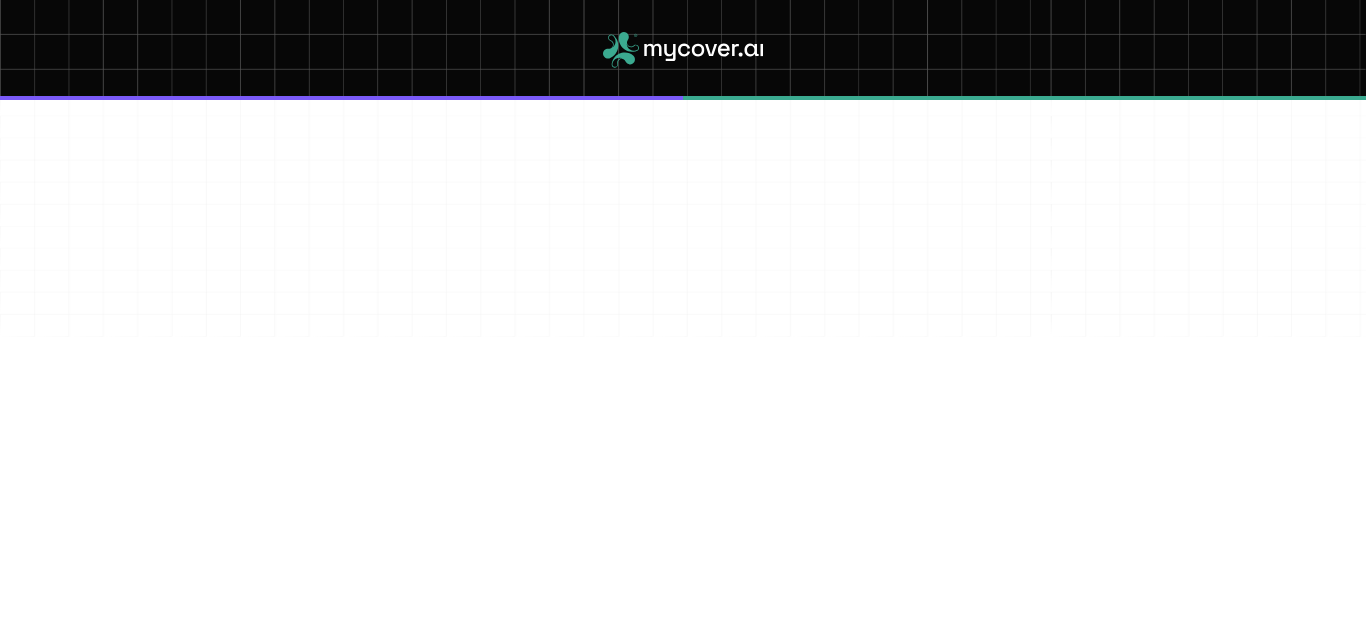 scroll, scrollTop: 0, scrollLeft: 0, axis: both 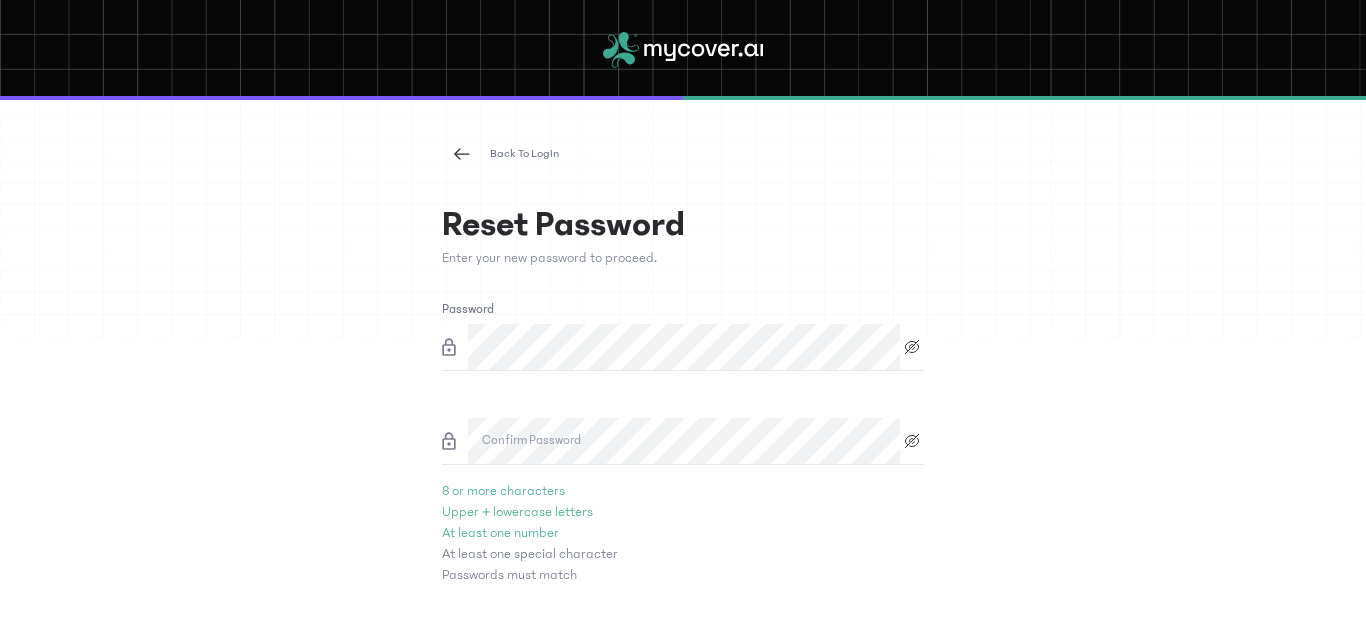 click 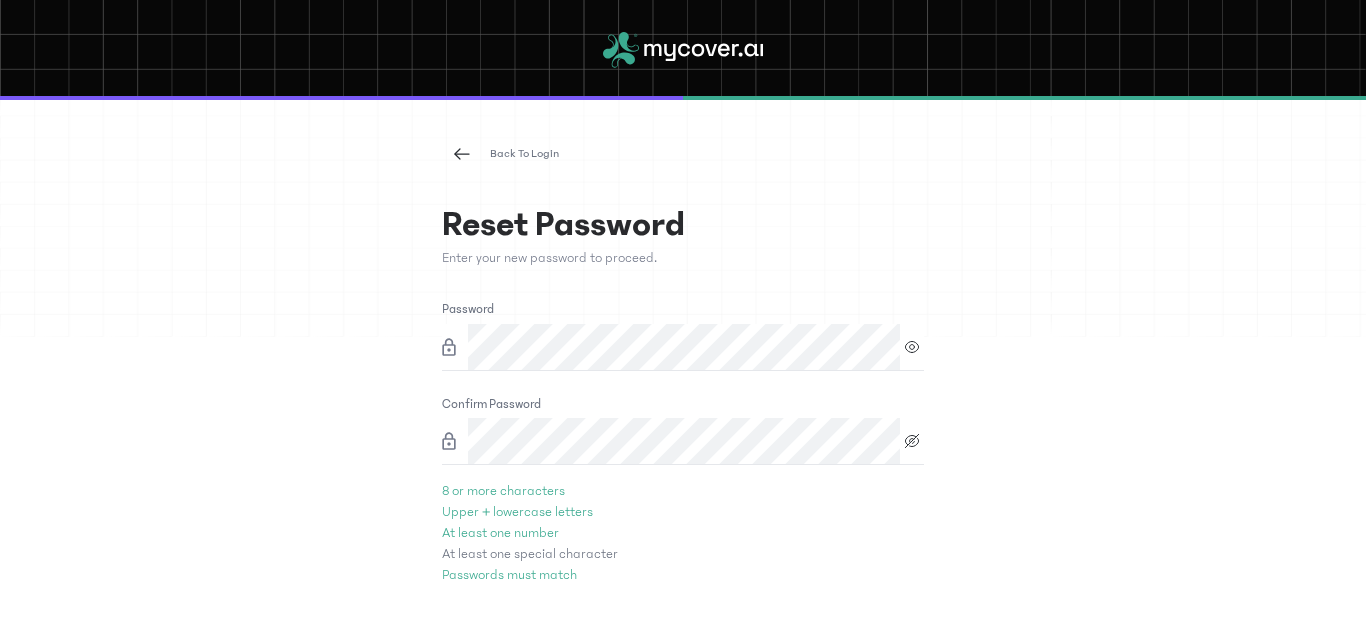 click 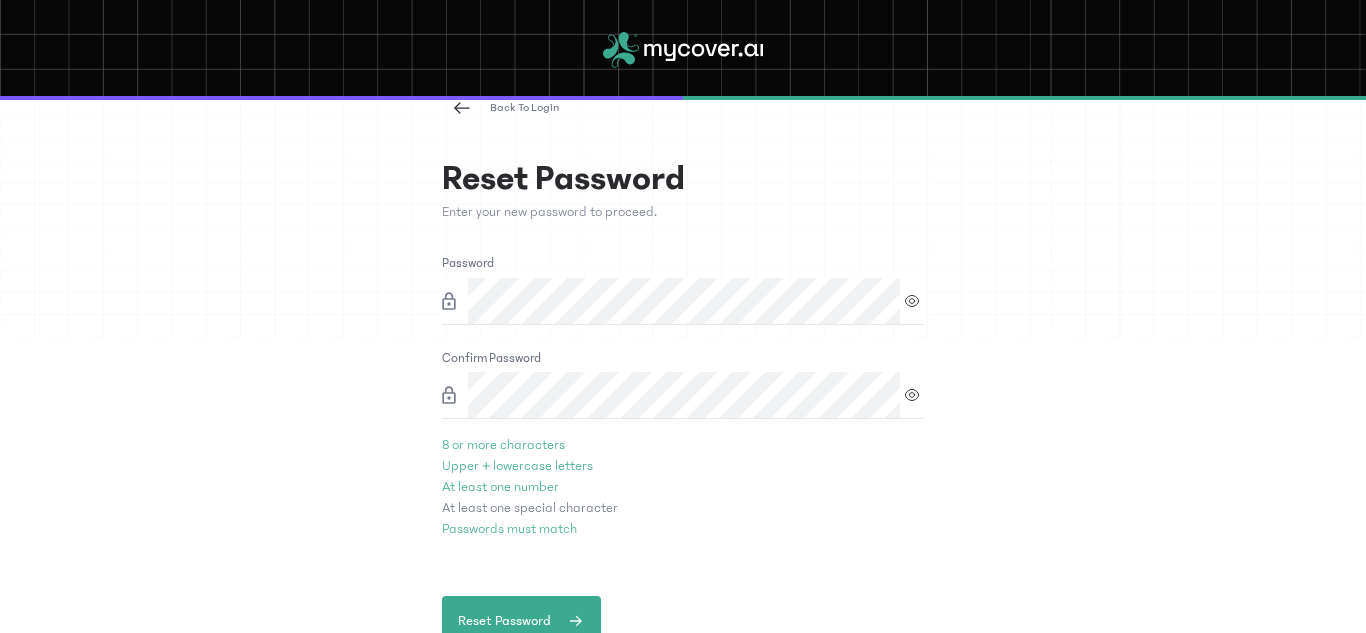 scroll, scrollTop: 59, scrollLeft: 0, axis: vertical 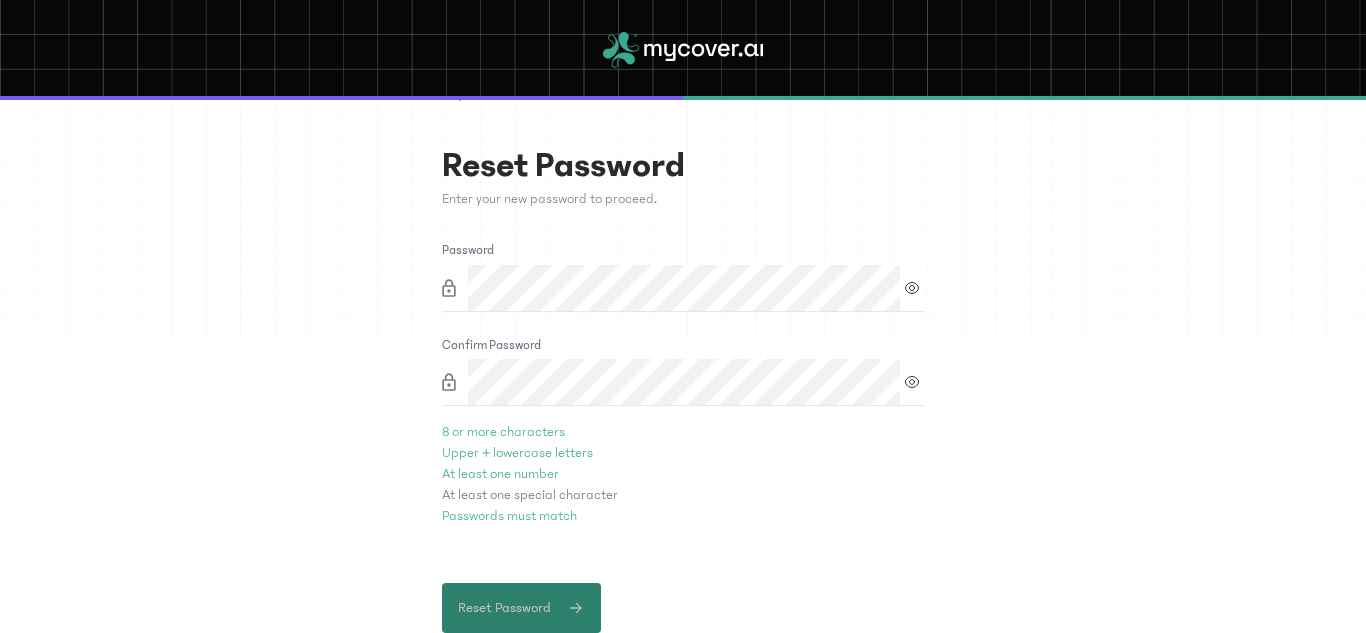click on "Reset Password" at bounding box center [504, 608] 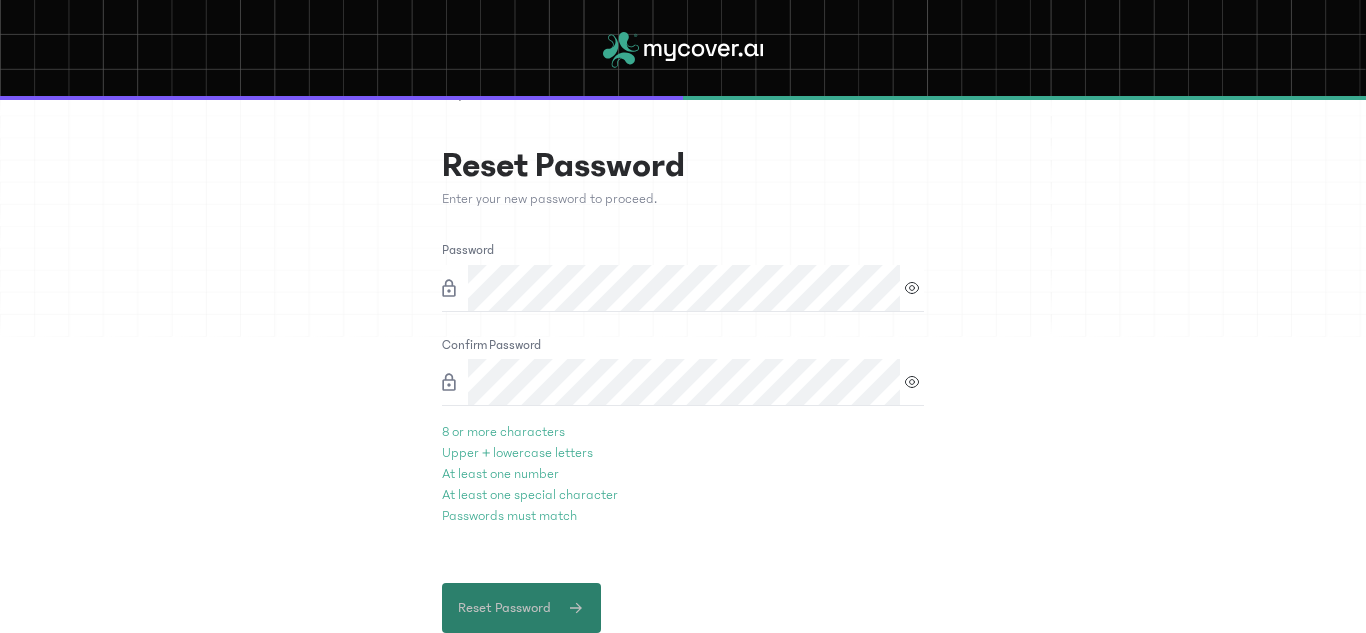 click on "Reset Password" at bounding box center (504, 608) 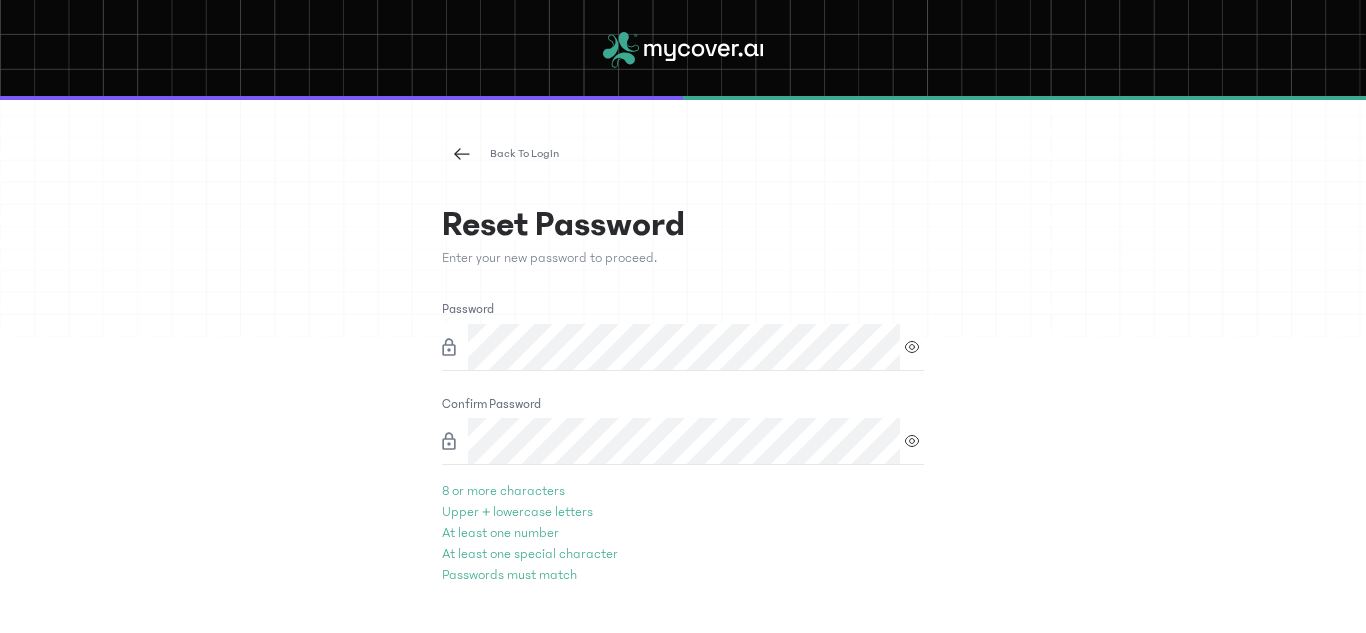 scroll, scrollTop: 59, scrollLeft: 0, axis: vertical 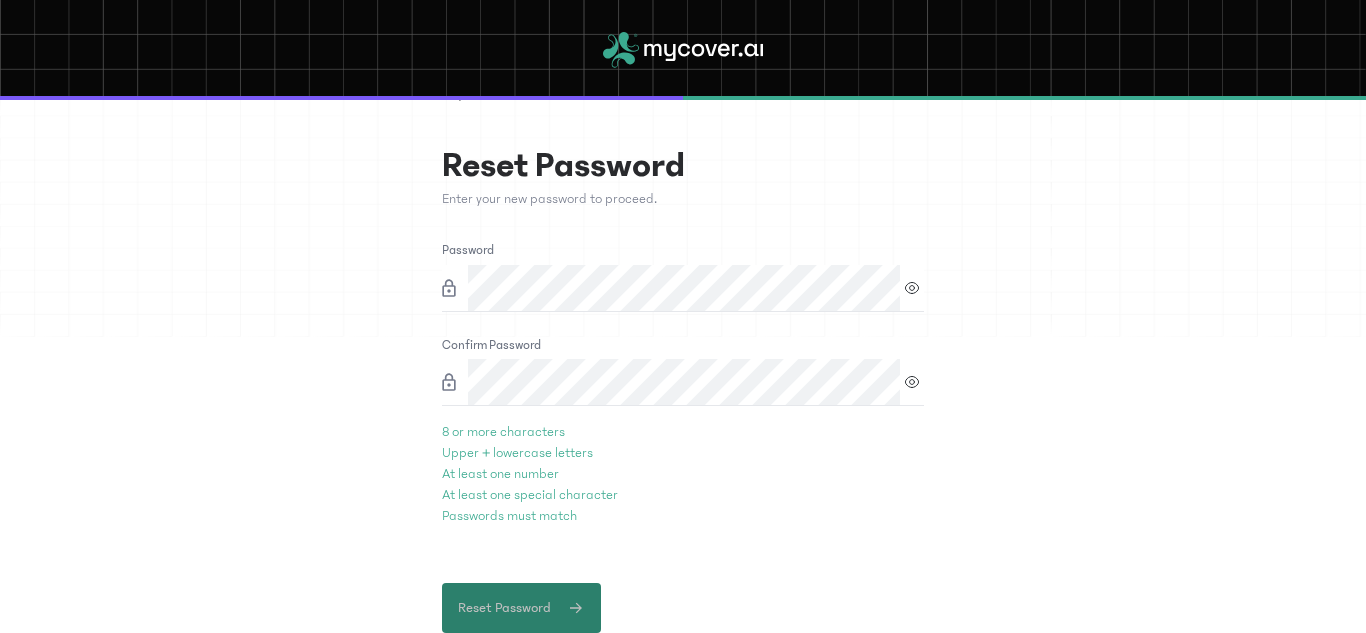 click on "Reset Password" at bounding box center [504, 608] 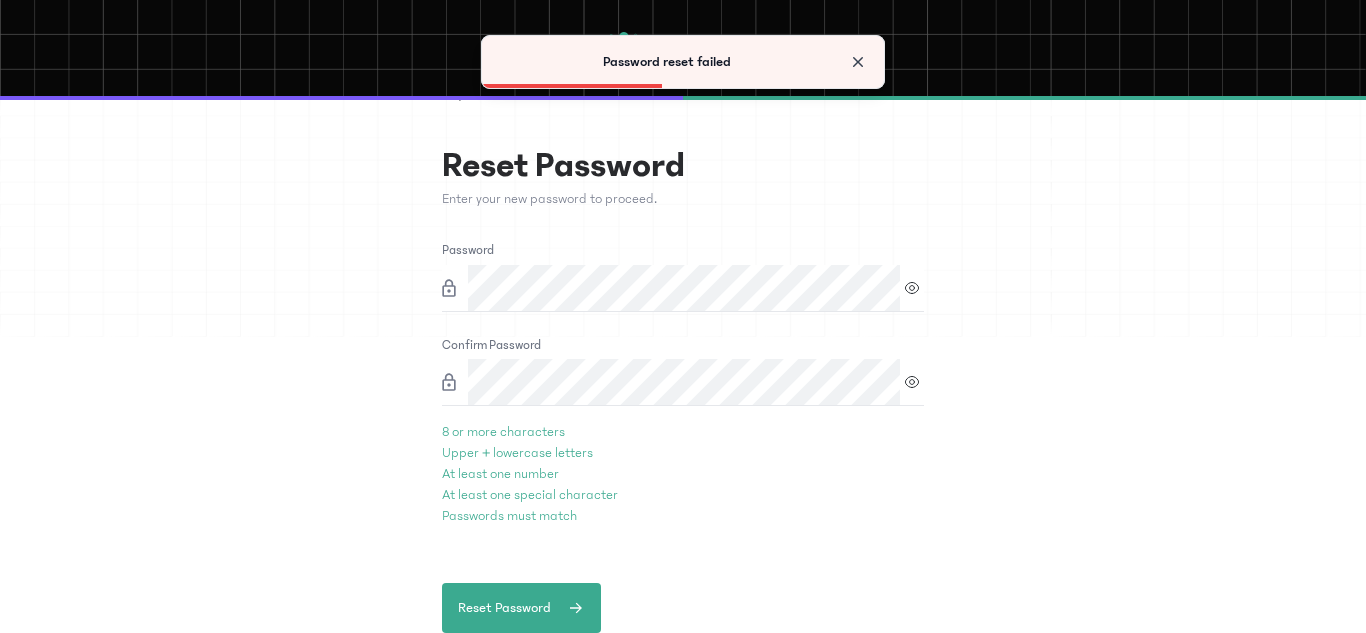 click 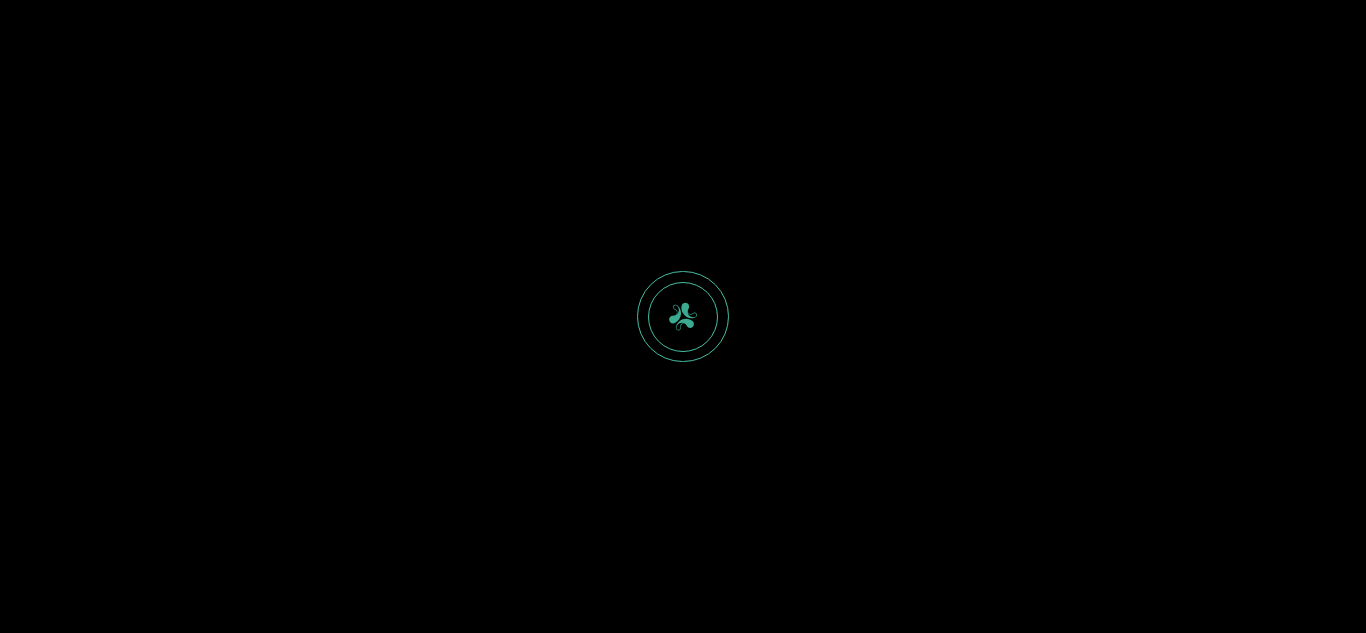 scroll, scrollTop: 0, scrollLeft: 0, axis: both 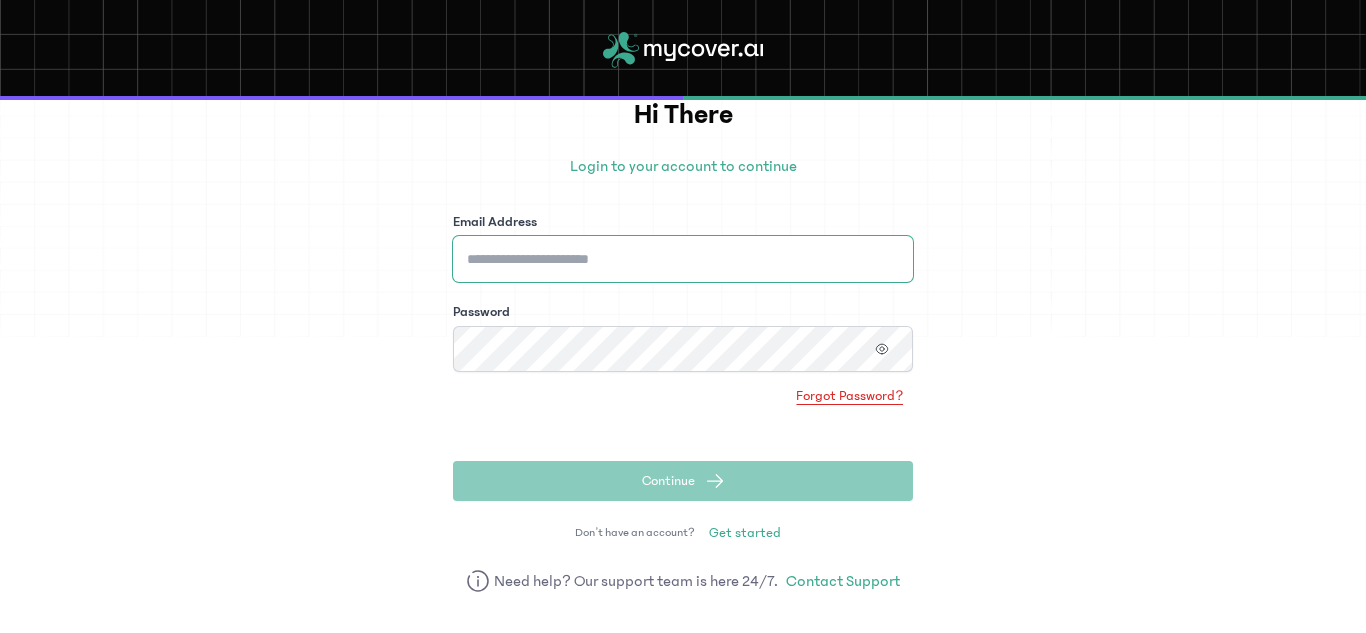 type on "**********" 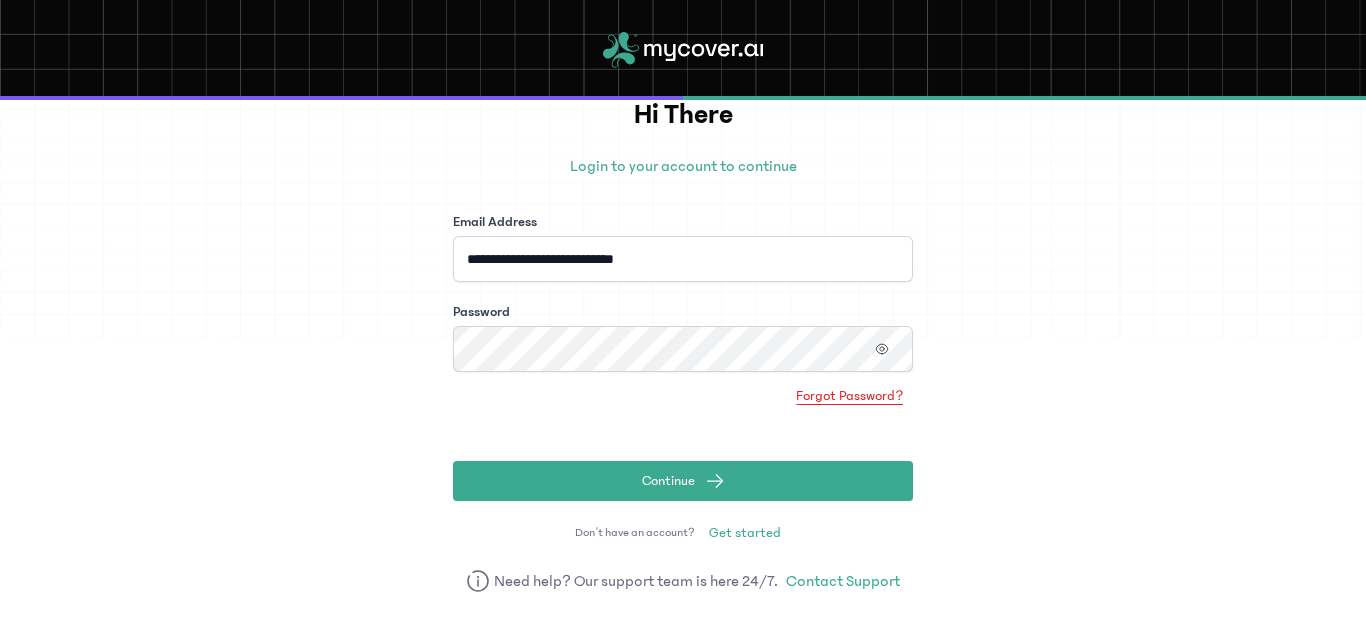 click on "Forgot Password?" 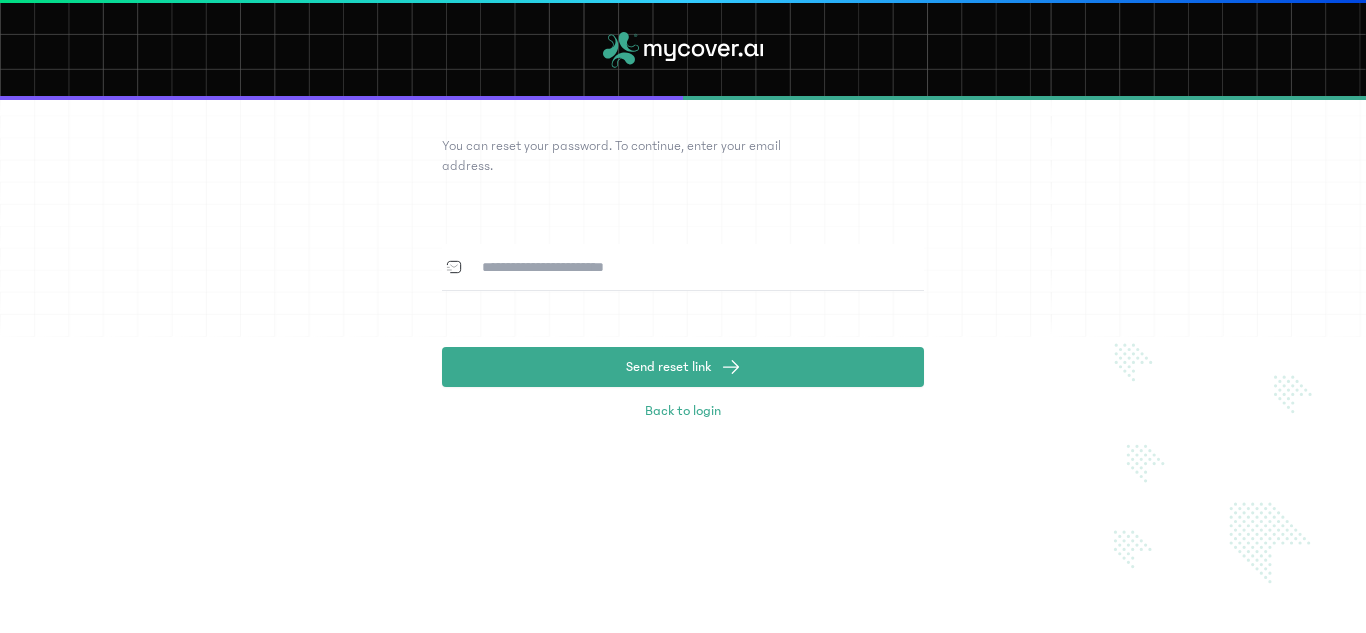 scroll, scrollTop: 0, scrollLeft: 0, axis: both 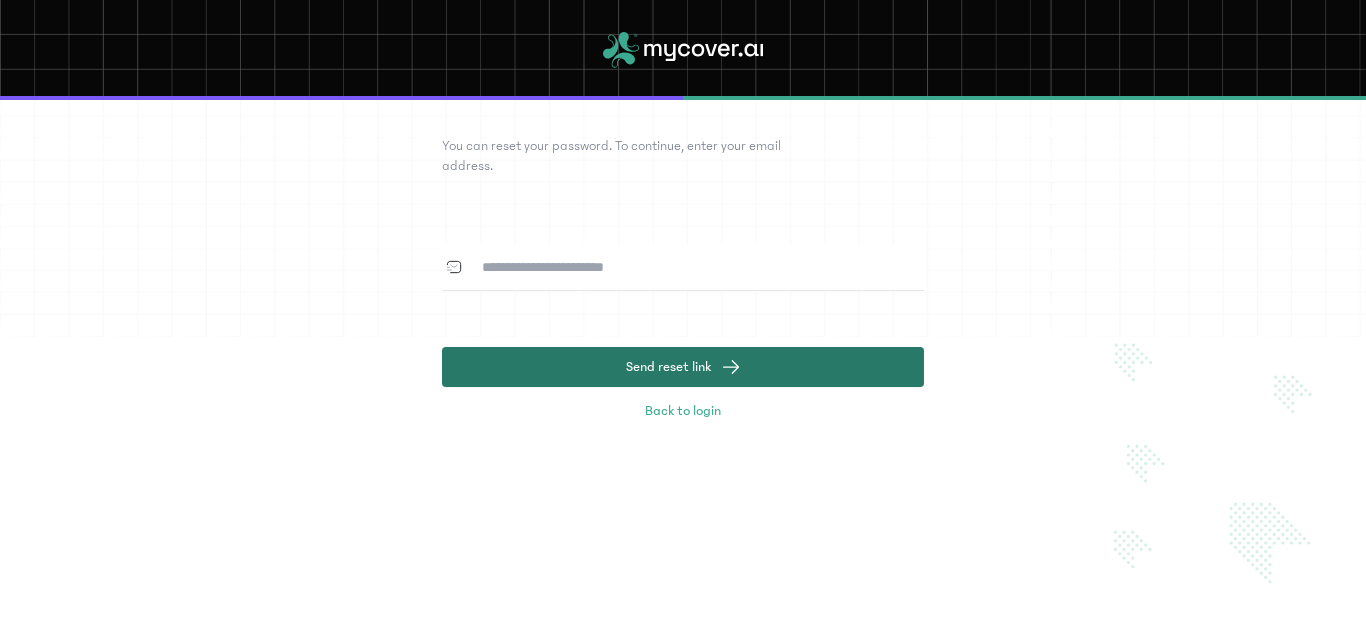 click on "Send reset link" 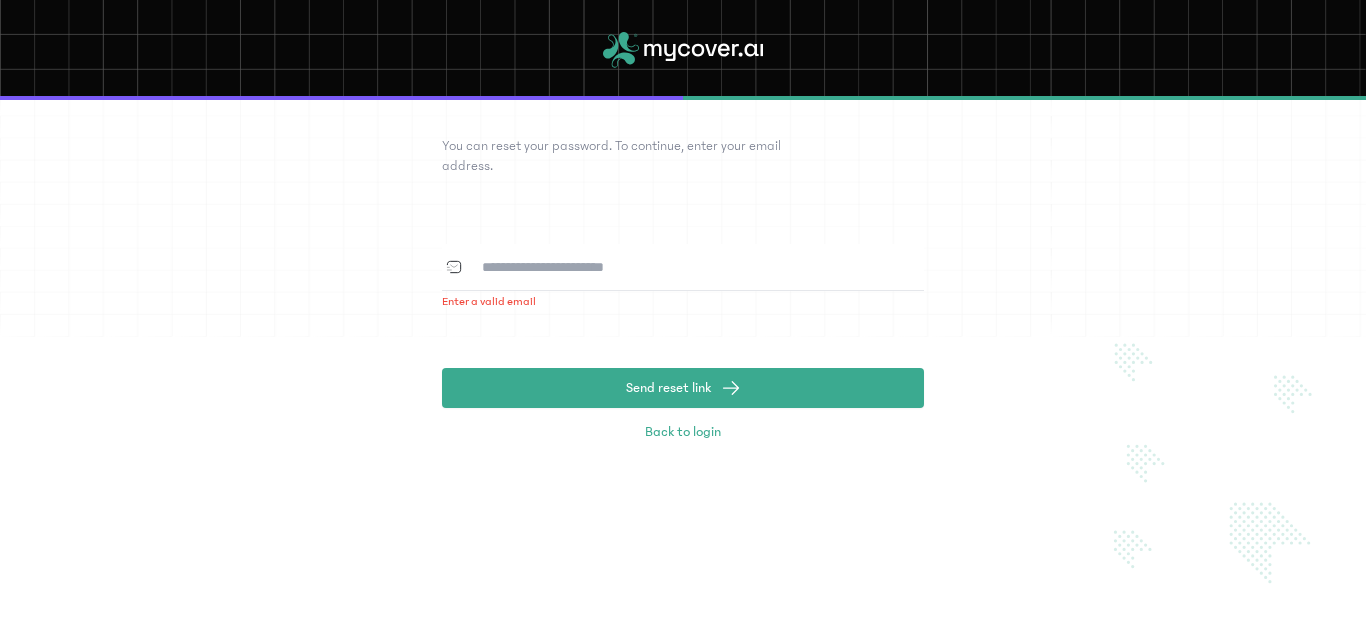 click 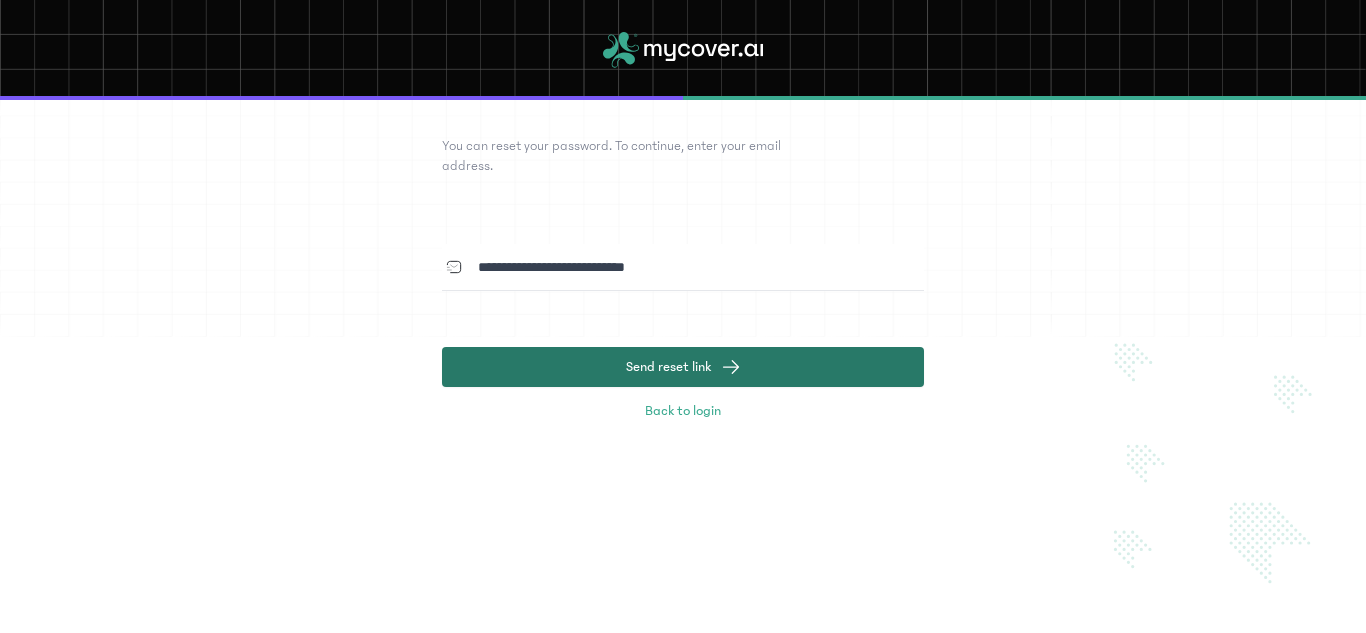 type on "**********" 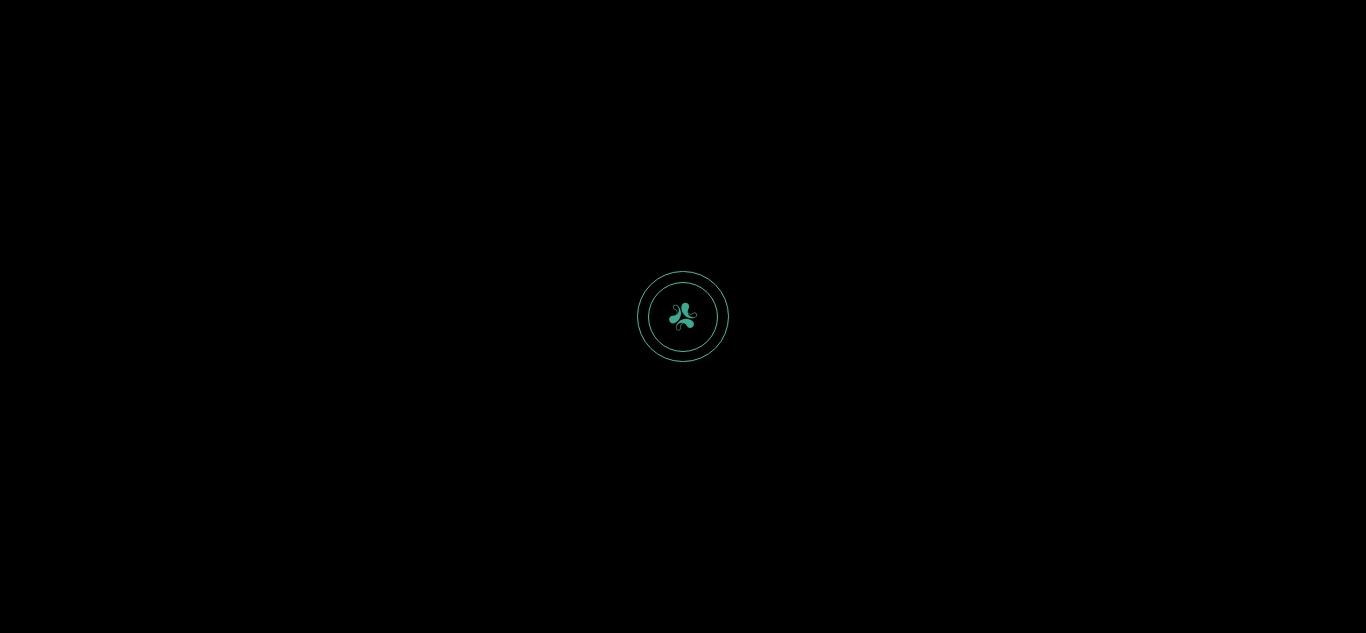 scroll, scrollTop: 0, scrollLeft: 0, axis: both 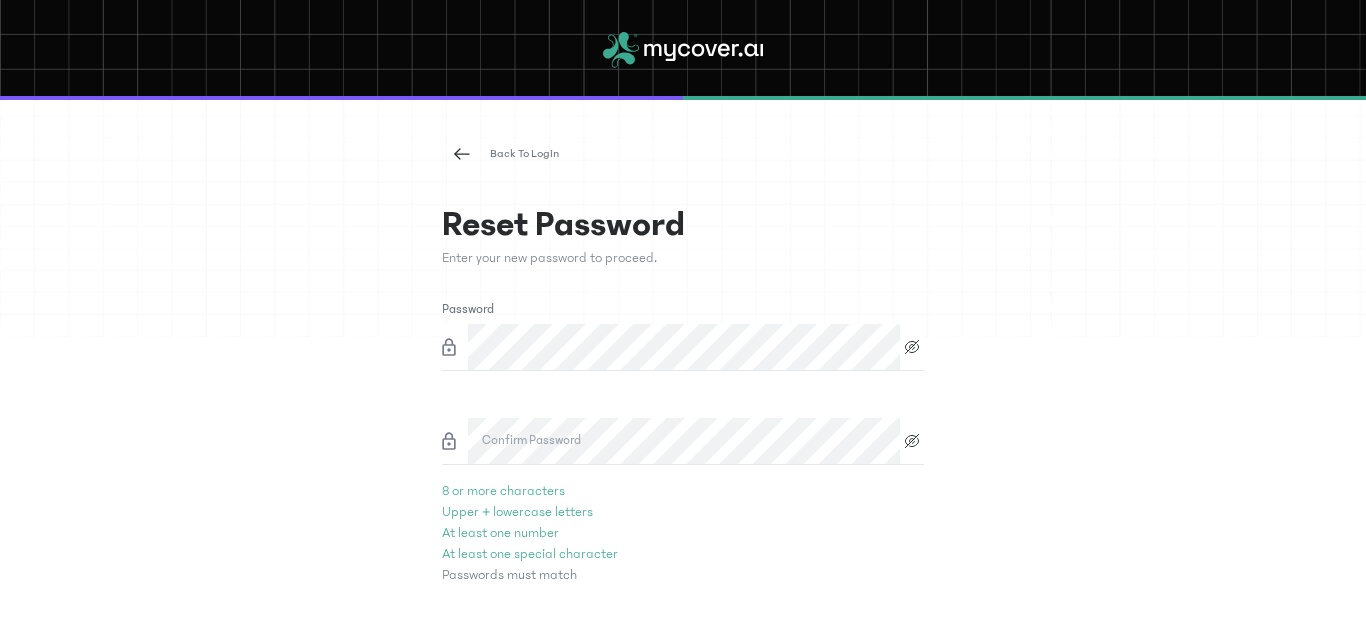 click on "Confirm Password" at bounding box center (531, 441) 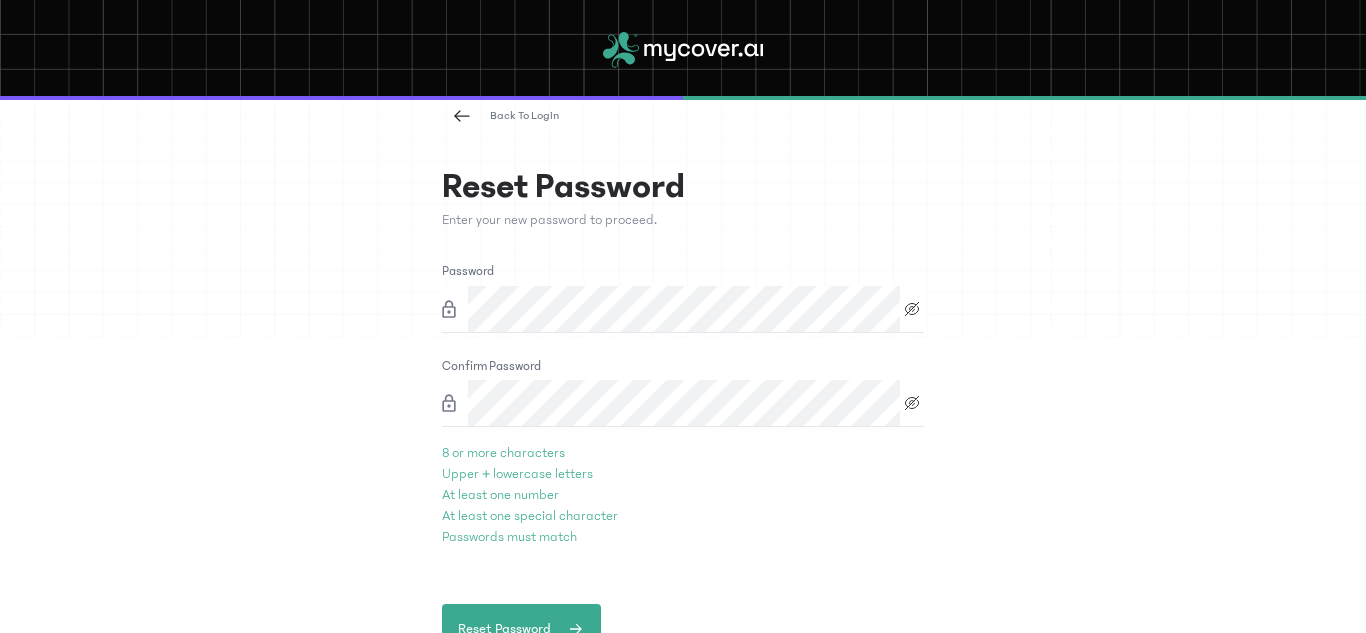 scroll, scrollTop: 59, scrollLeft: 0, axis: vertical 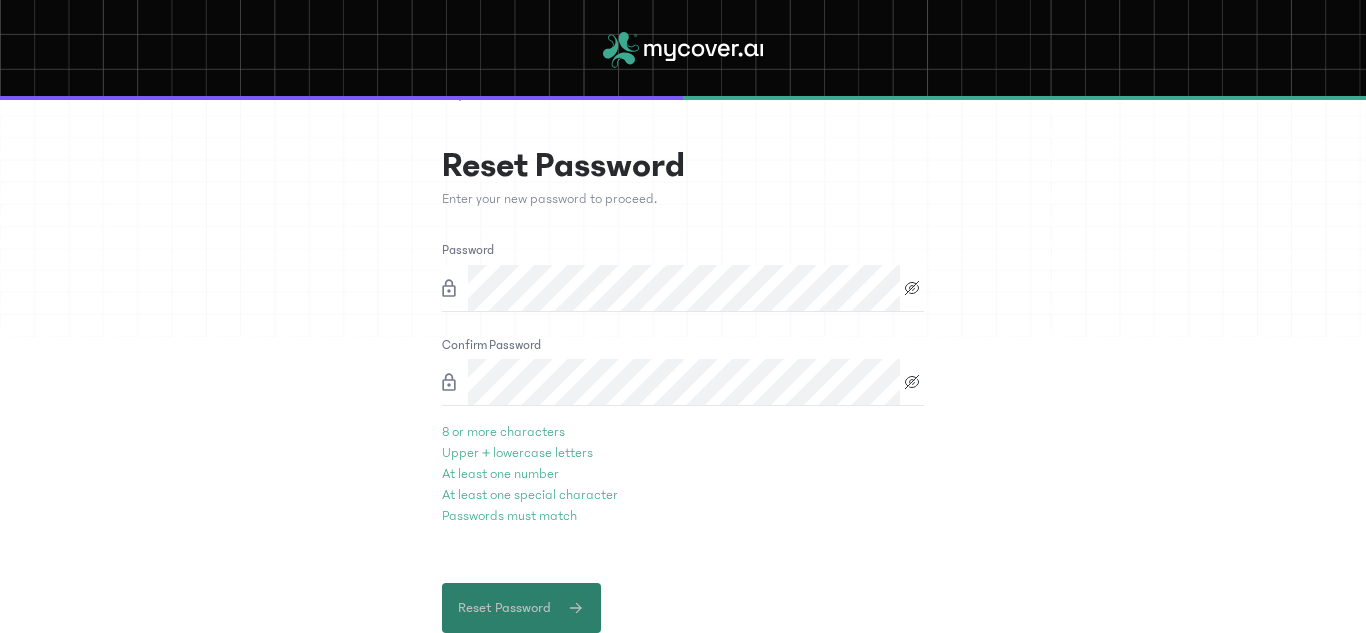 click on "Reset Password" at bounding box center (521, 608) 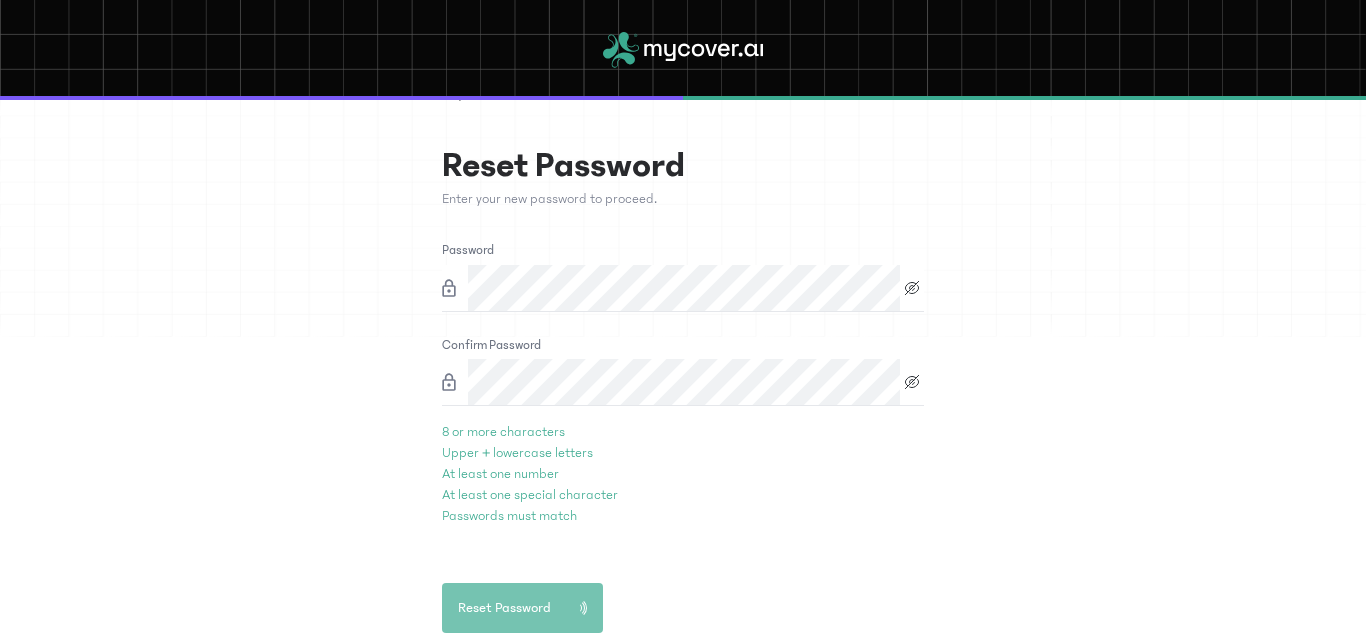 scroll, scrollTop: 0, scrollLeft: 0, axis: both 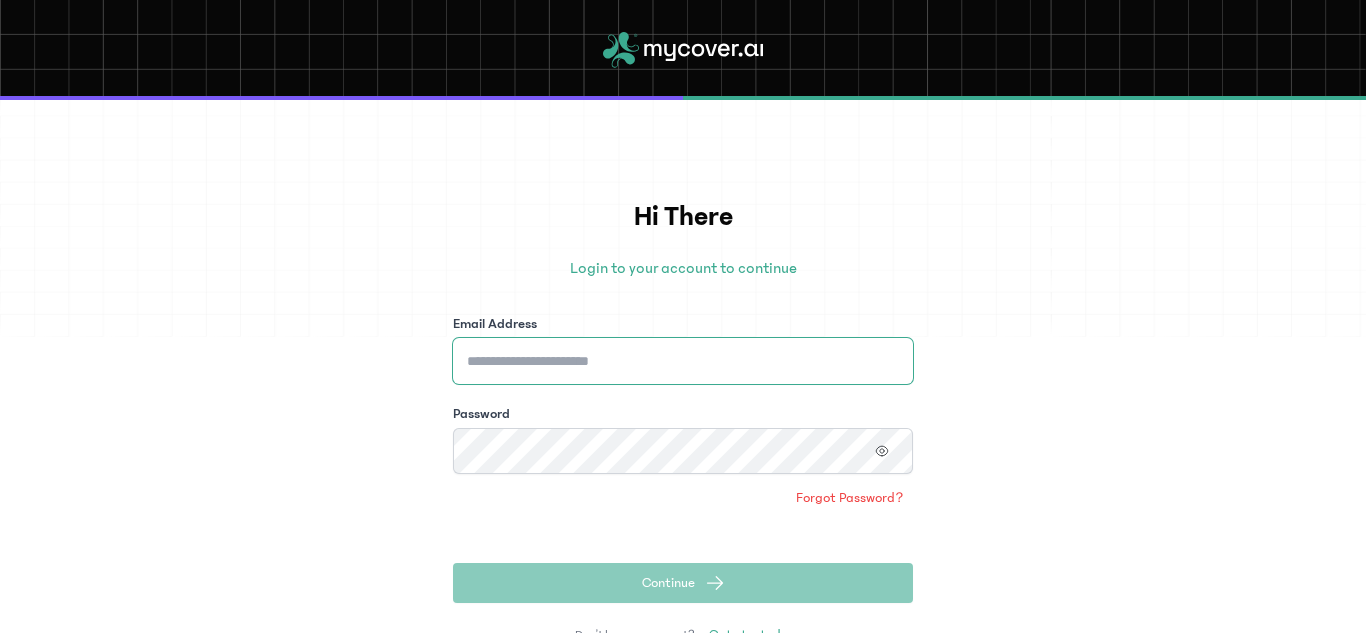 type on "**********" 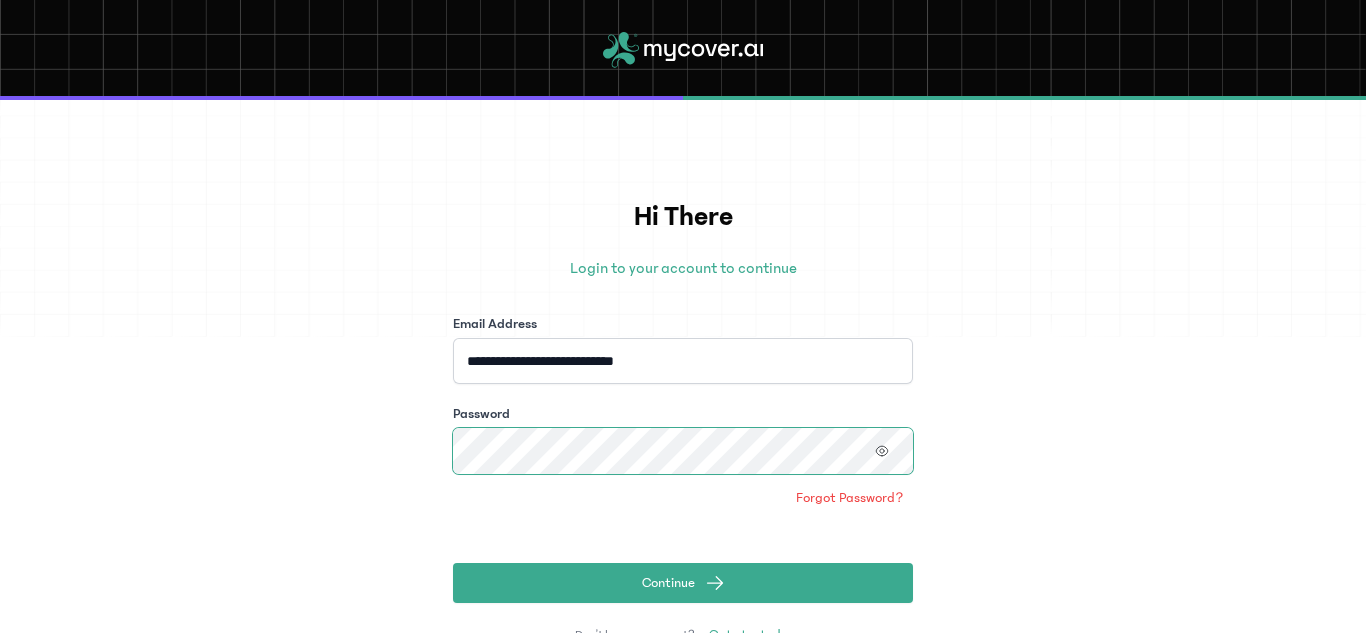 click on "**********" at bounding box center (683, 366) 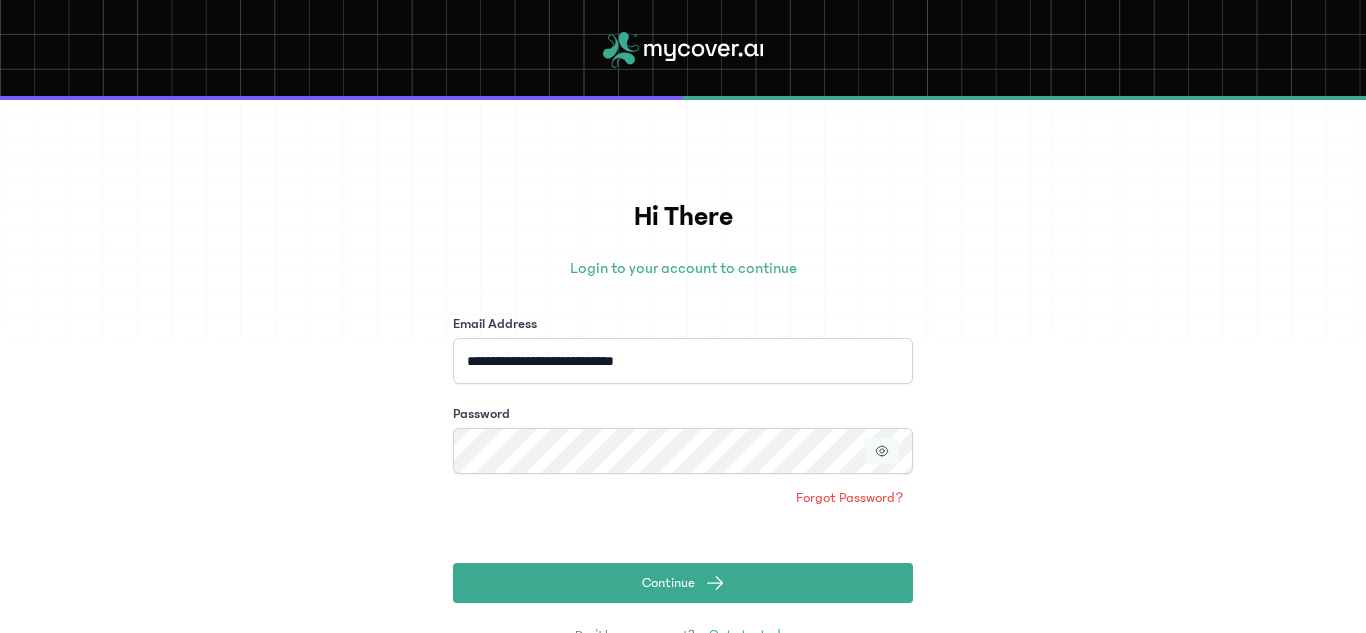 click 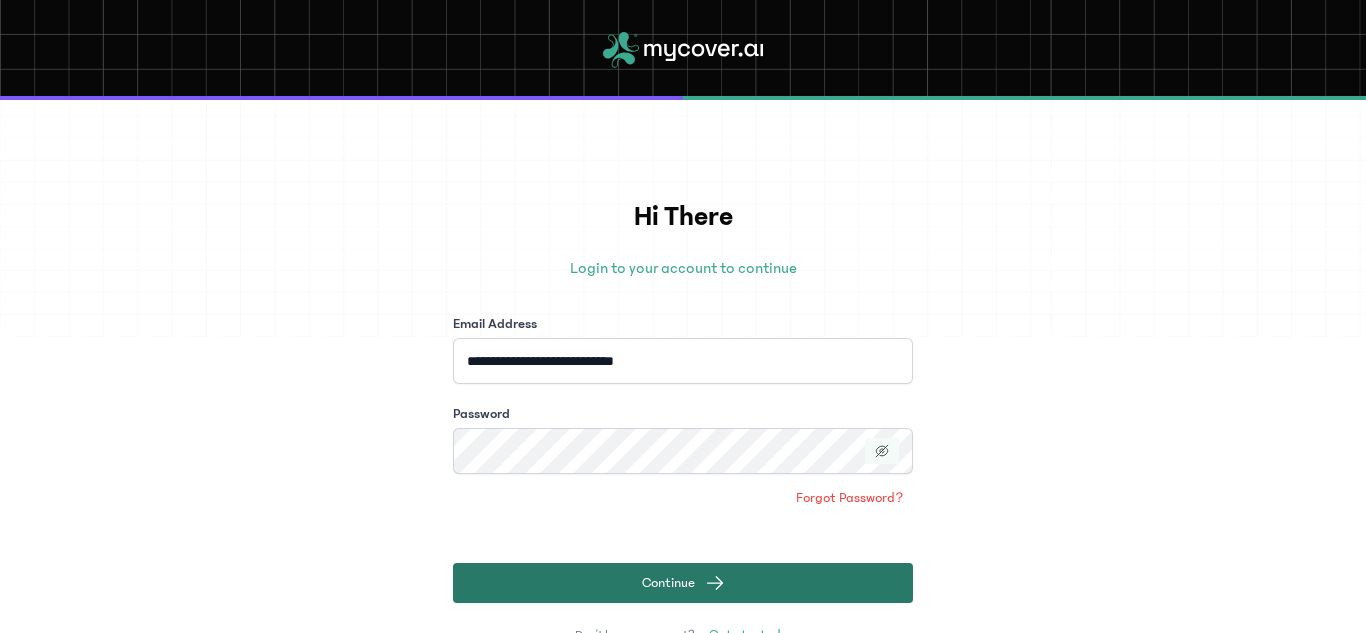 click on "Continue" 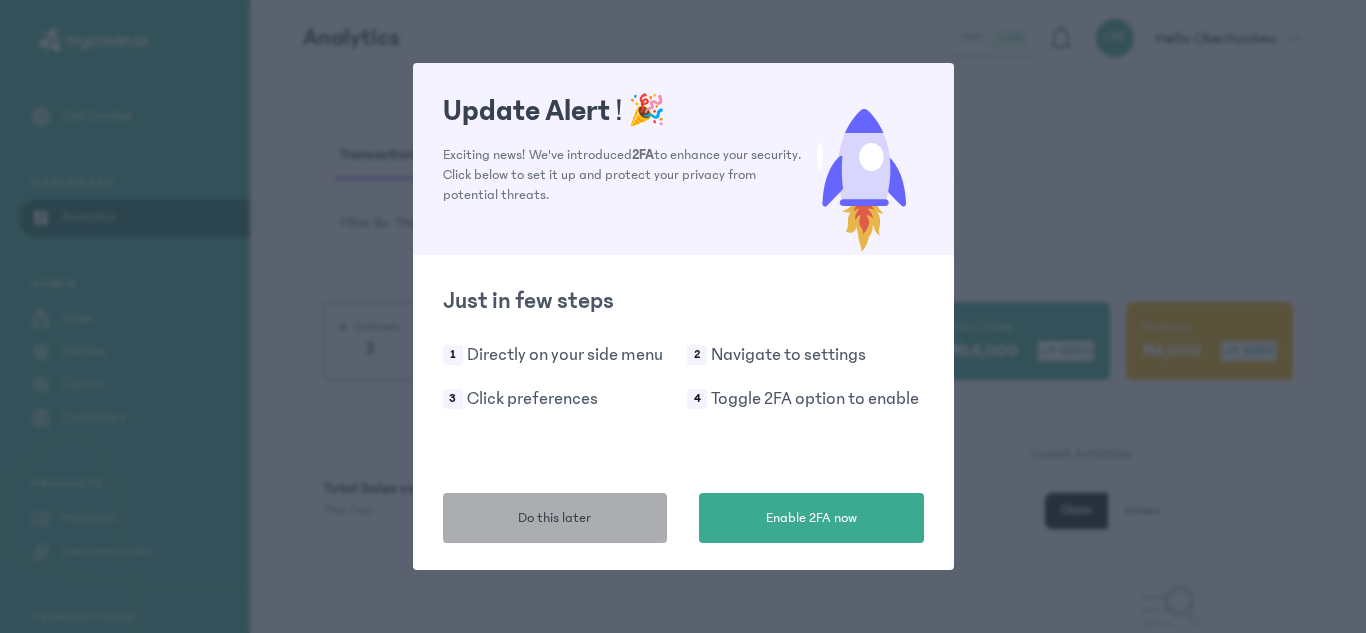 click on "Do this later" at bounding box center [554, 518] 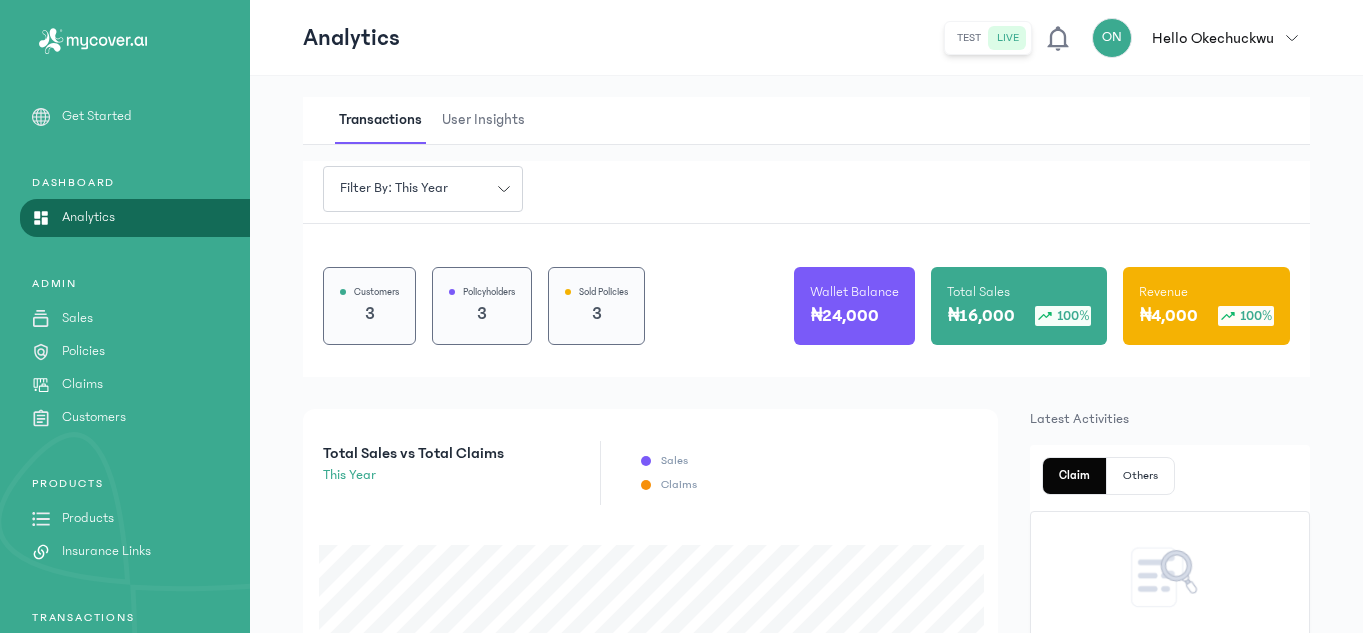scroll, scrollTop: 0, scrollLeft: 0, axis: both 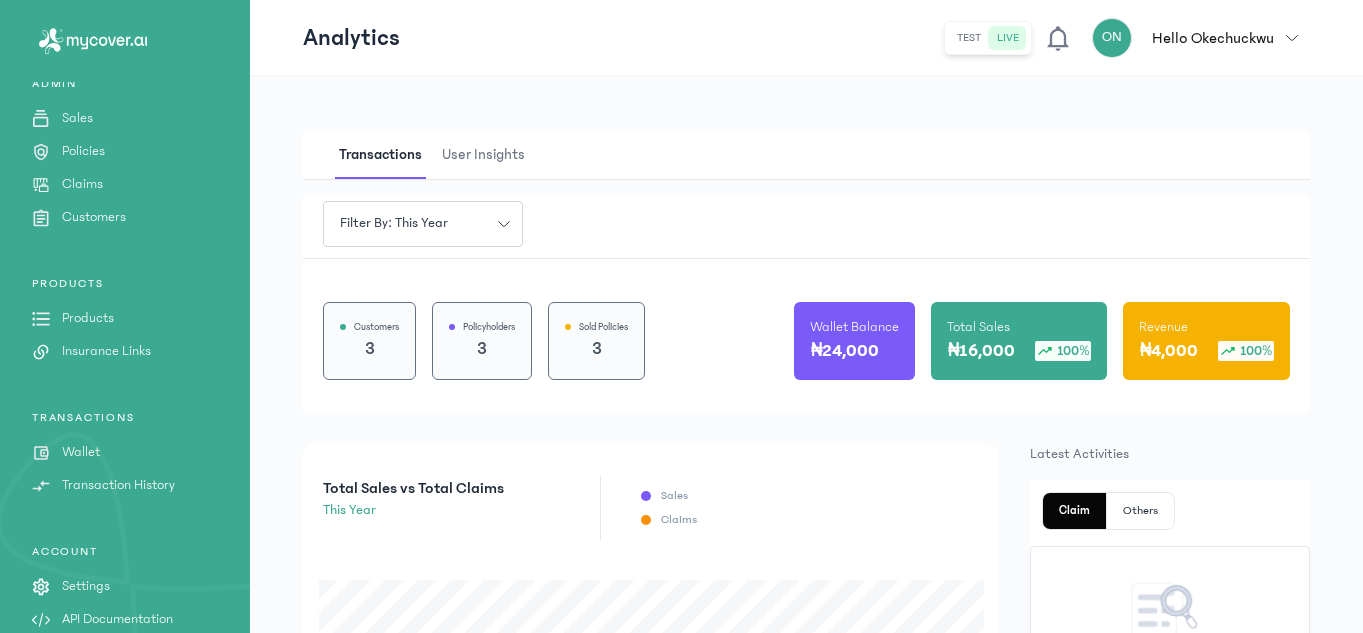 click on "Products" at bounding box center (88, 318) 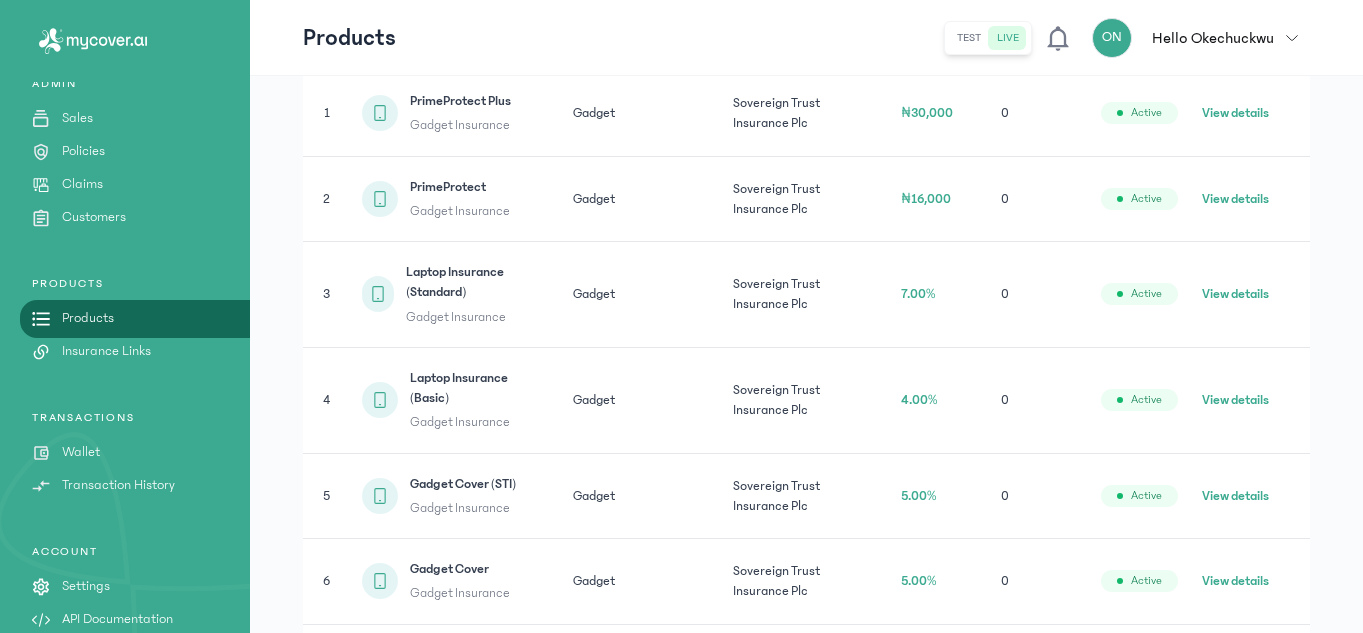 scroll, scrollTop: 400, scrollLeft: 0, axis: vertical 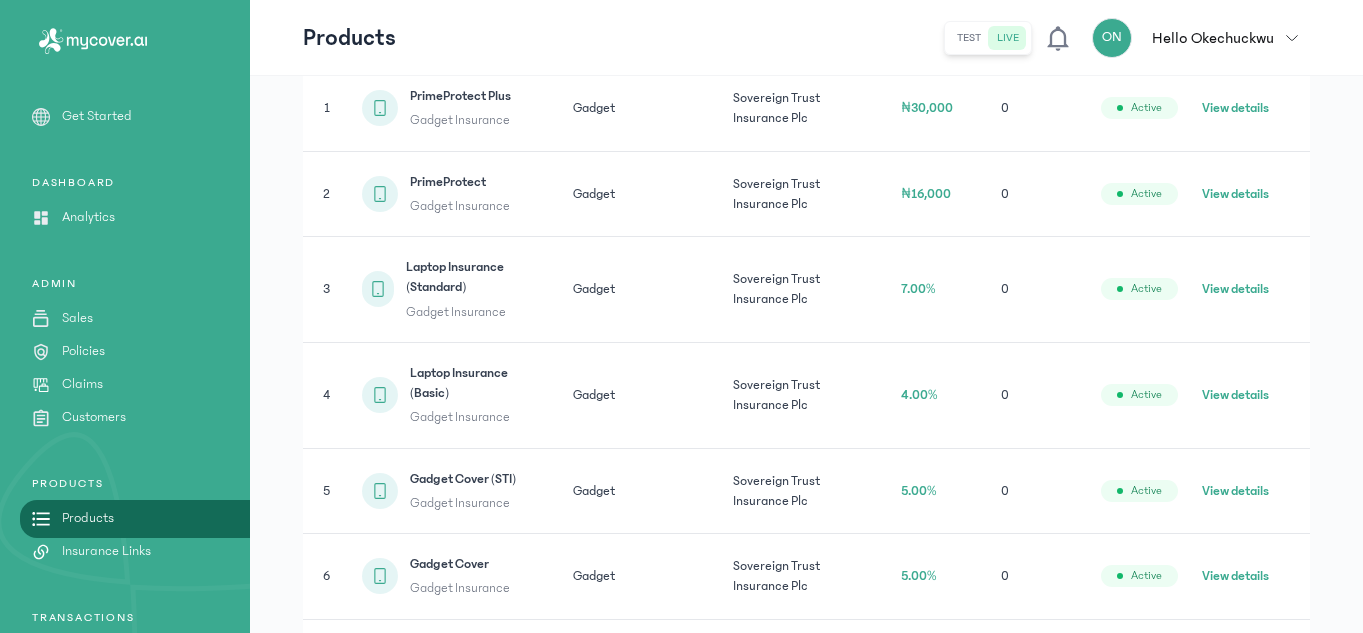 click on "Policies" 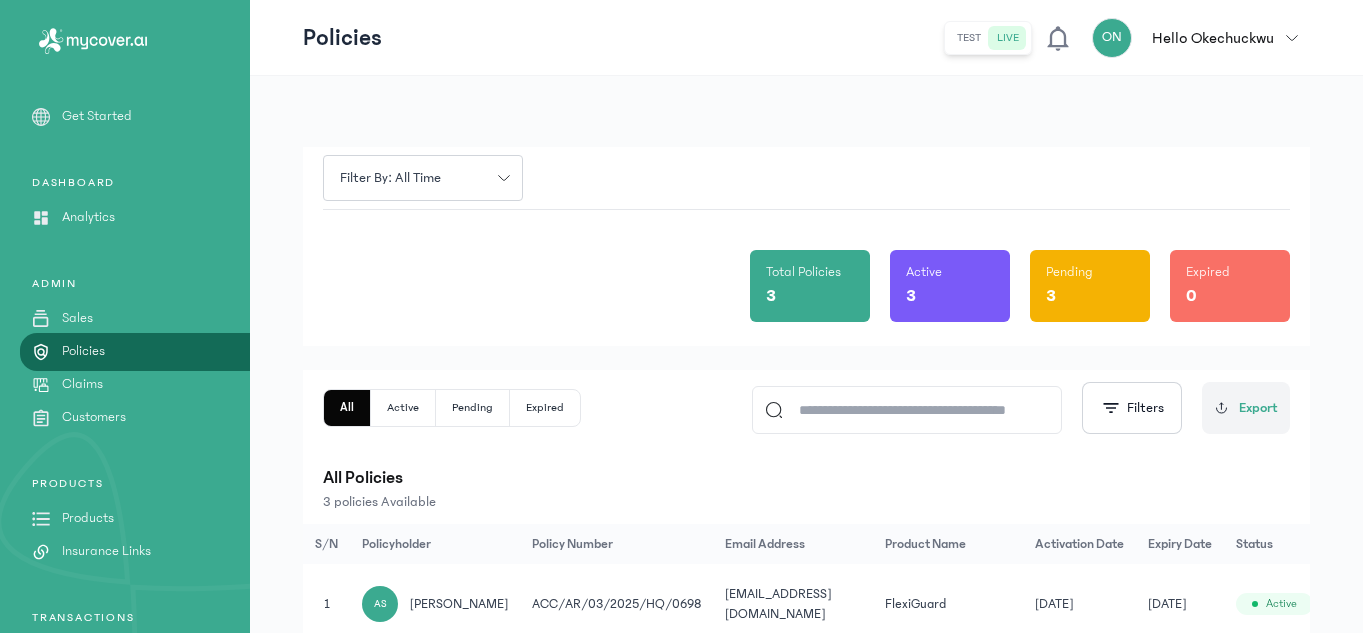 scroll, scrollTop: 0, scrollLeft: 0, axis: both 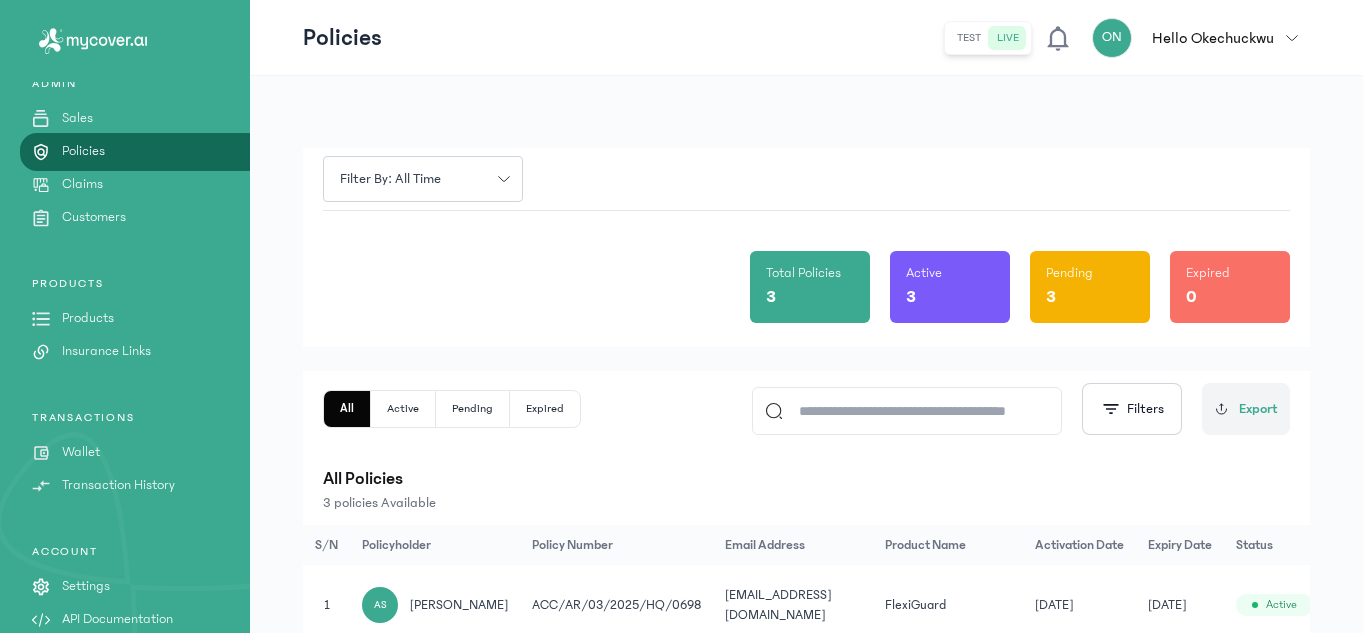 click on "Wallet" 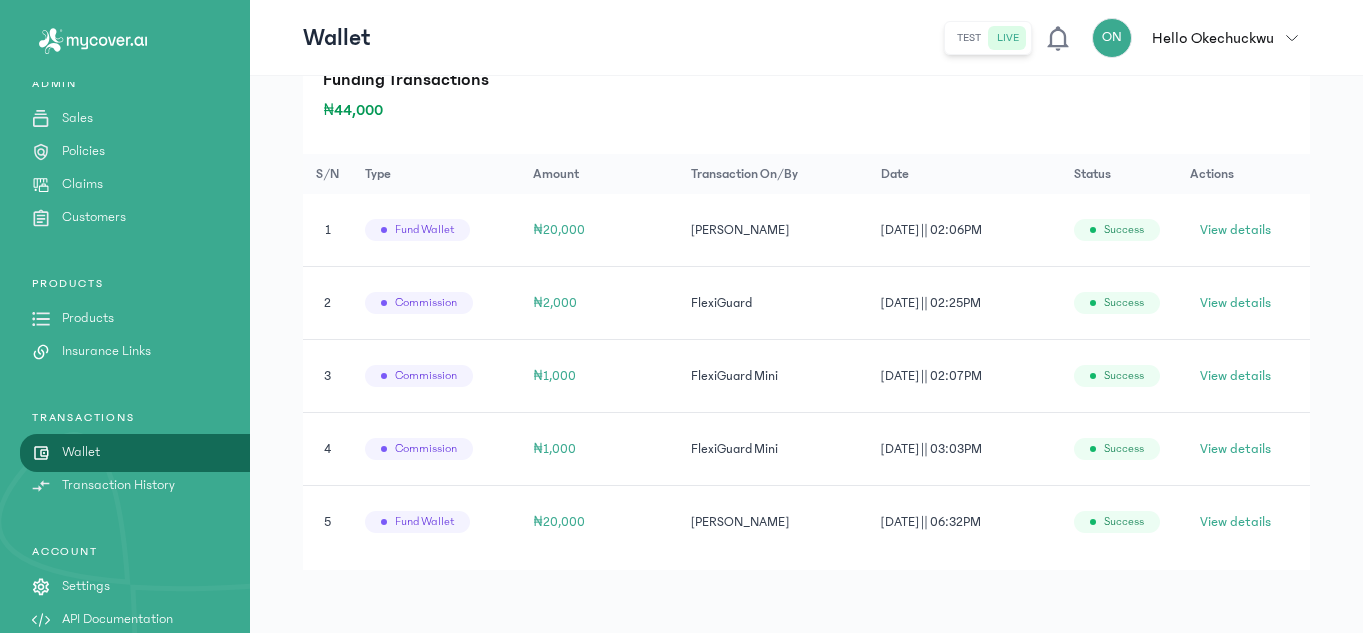 scroll, scrollTop: 395, scrollLeft: 0, axis: vertical 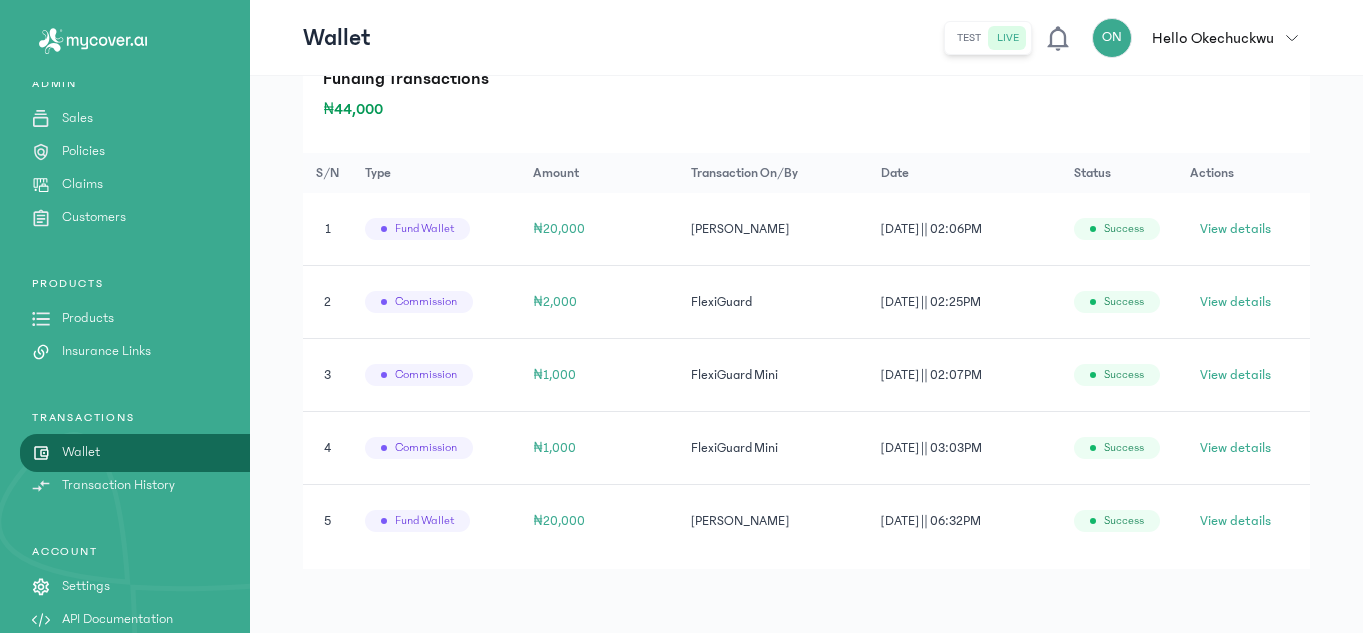click on "Transaction History" at bounding box center [118, 485] 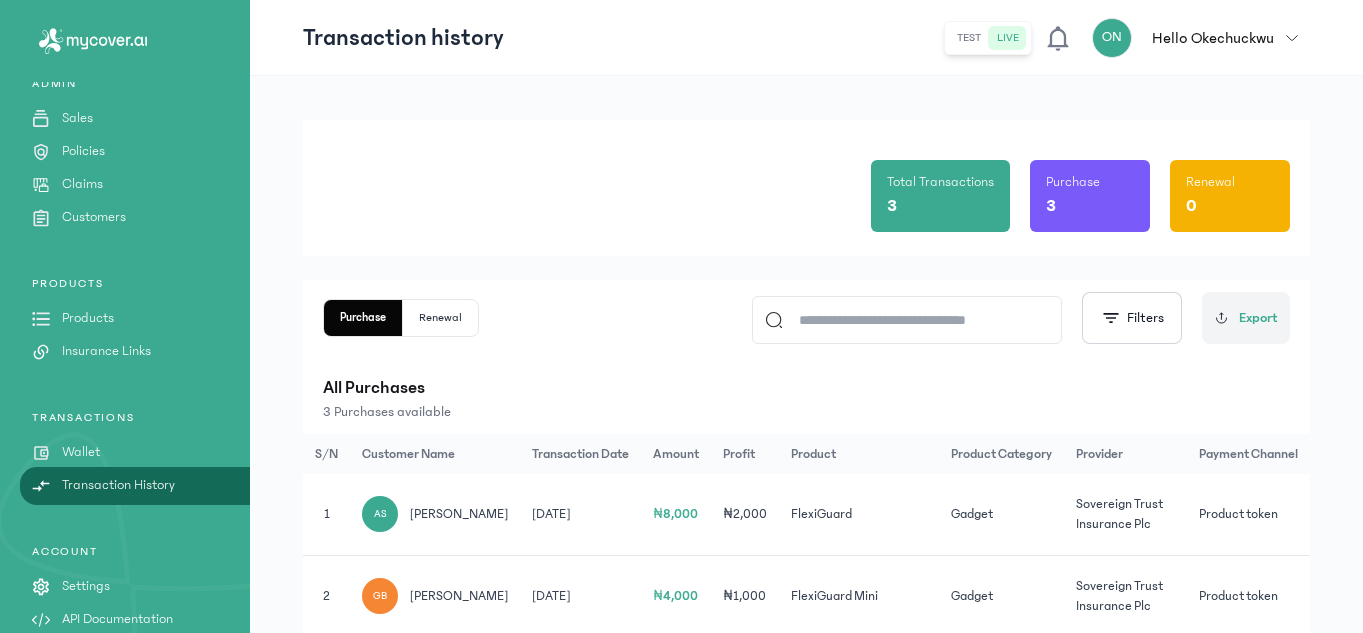 scroll, scrollTop: 0, scrollLeft: 0, axis: both 